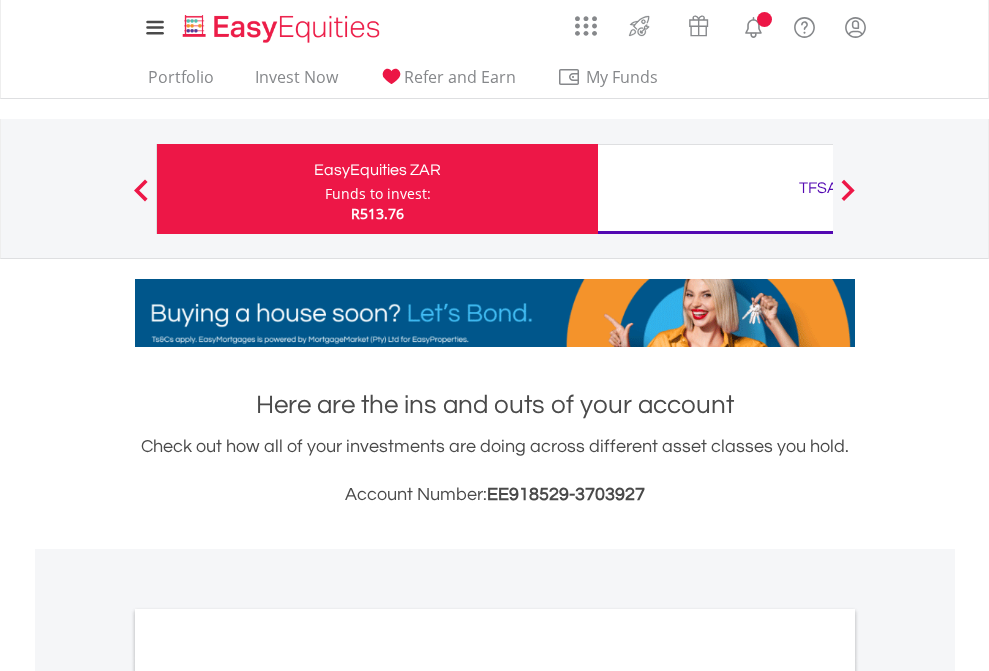 scroll, scrollTop: 0, scrollLeft: 0, axis: both 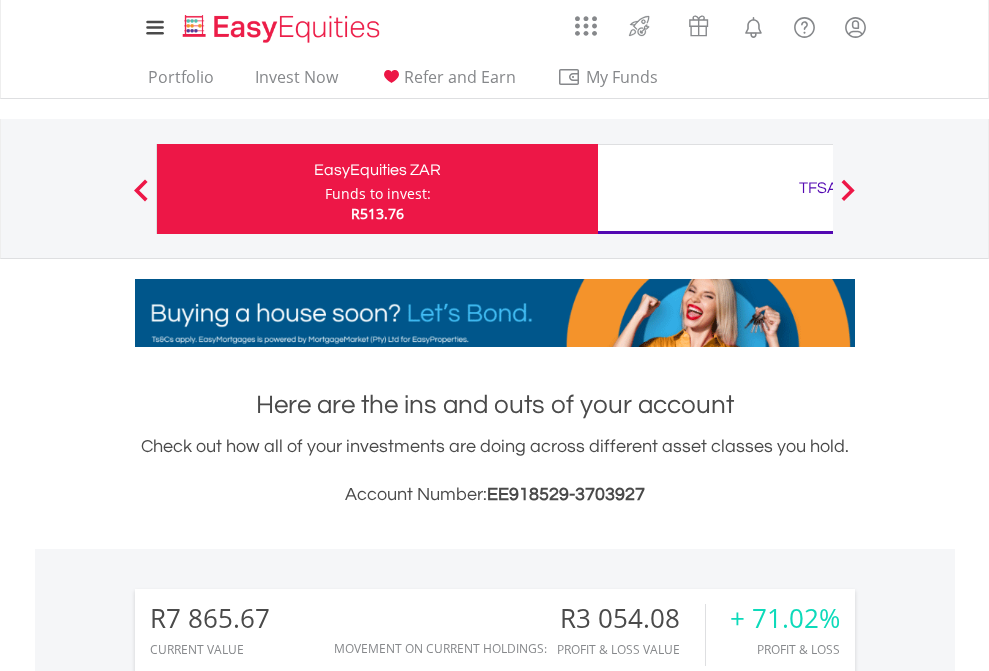 click on "Funds to invest:" at bounding box center (378, 194) 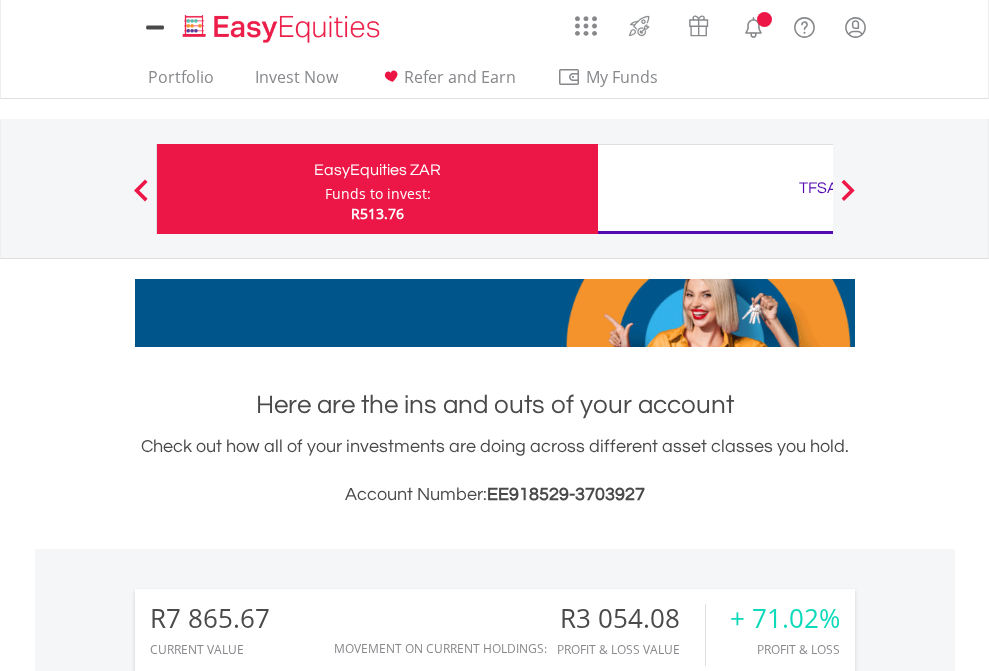 scroll, scrollTop: 0, scrollLeft: 0, axis: both 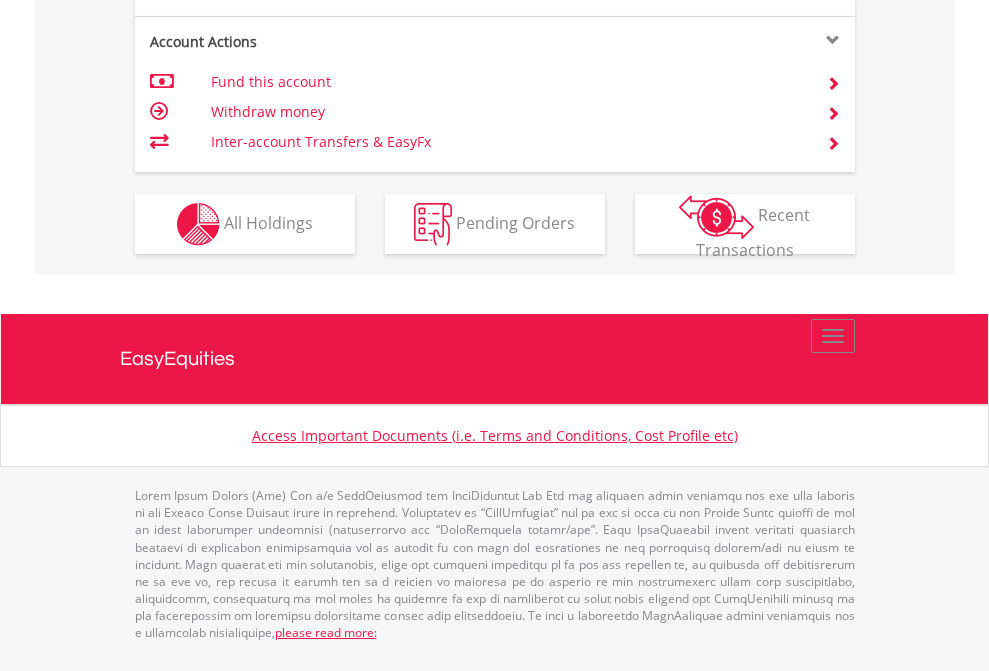 click on "Investment types" at bounding box center (706, -337) 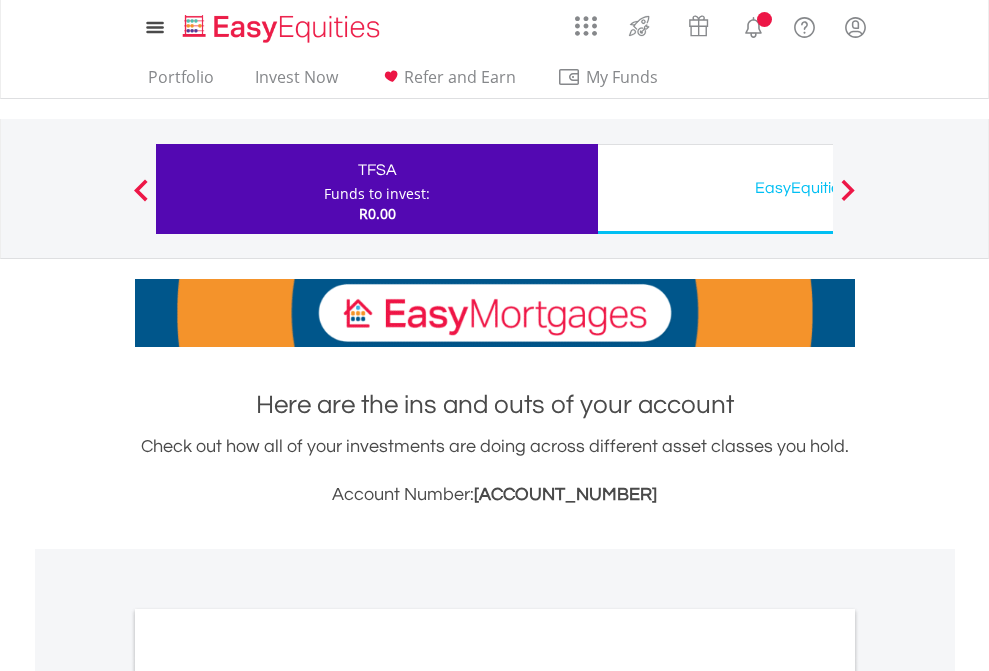 scroll, scrollTop: 0, scrollLeft: 0, axis: both 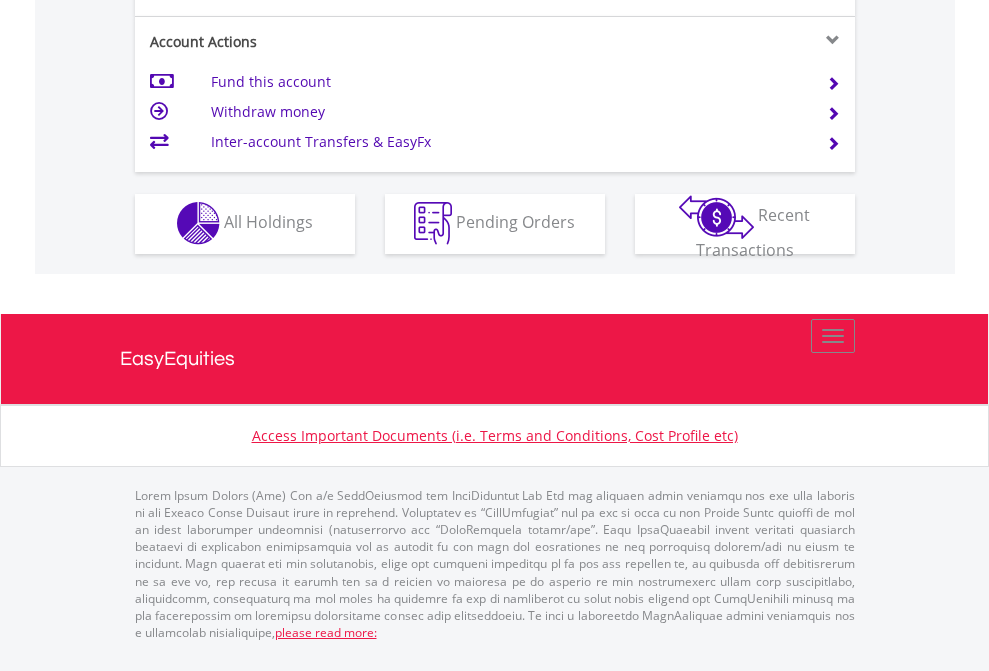 click on "Investment types" at bounding box center [706, -353] 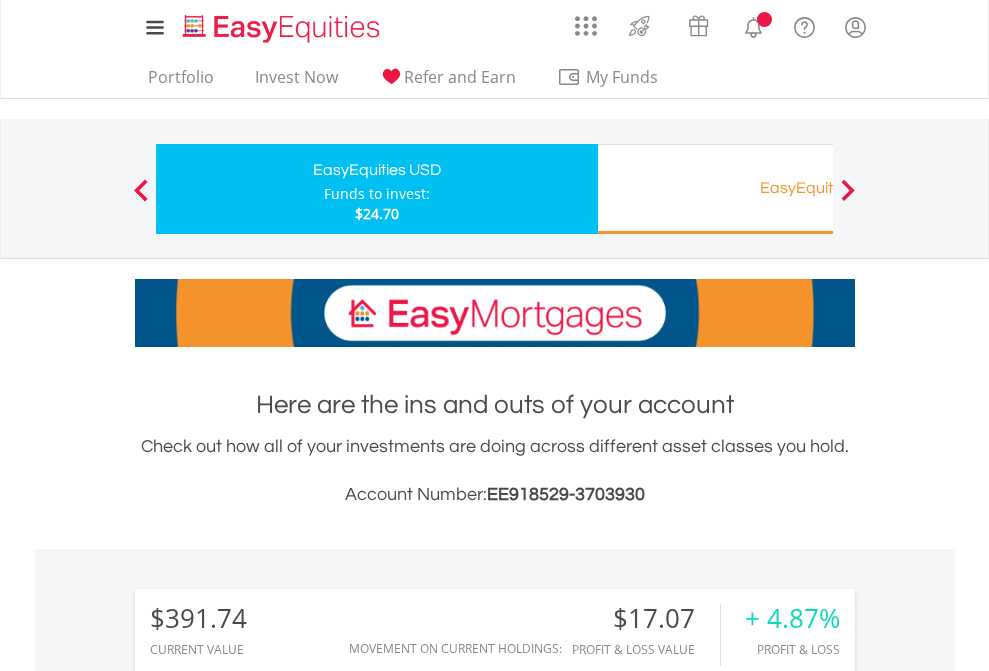 scroll, scrollTop: 0, scrollLeft: 0, axis: both 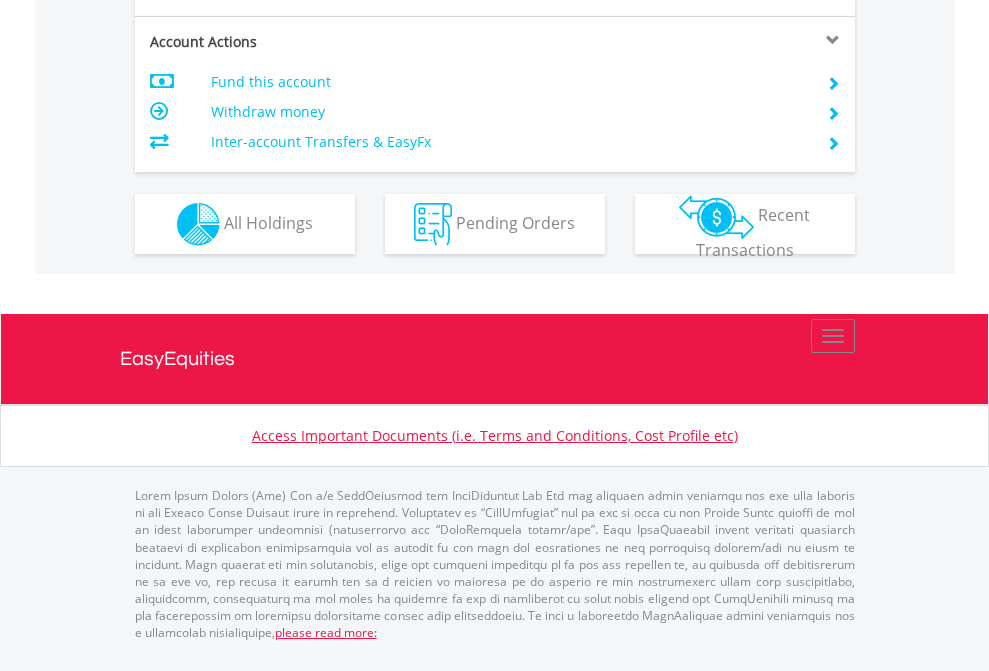 click on "Investment types" at bounding box center [706, -337] 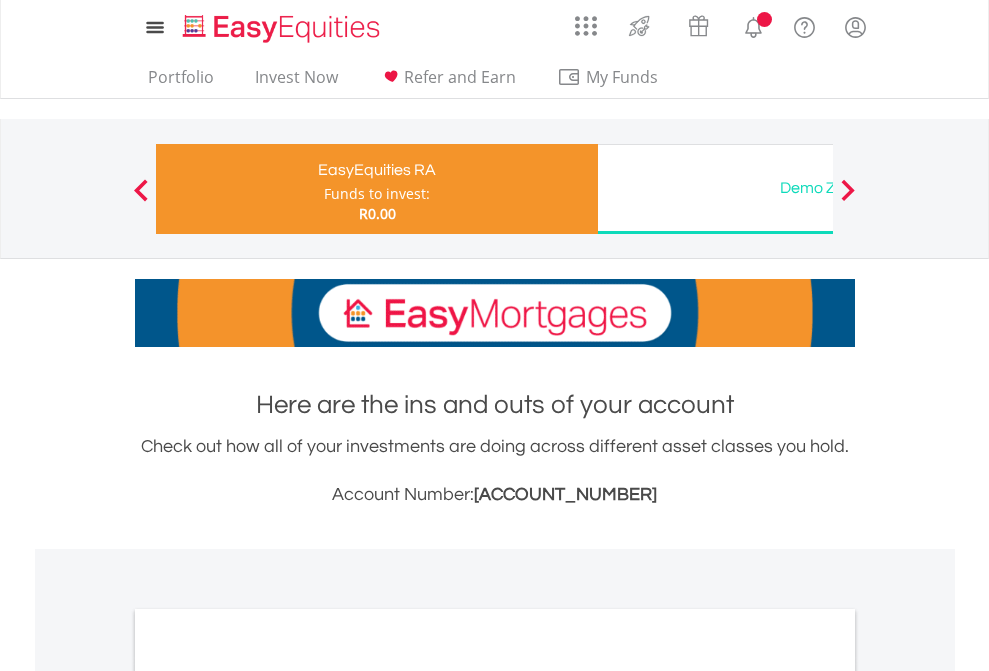 scroll, scrollTop: 0, scrollLeft: 0, axis: both 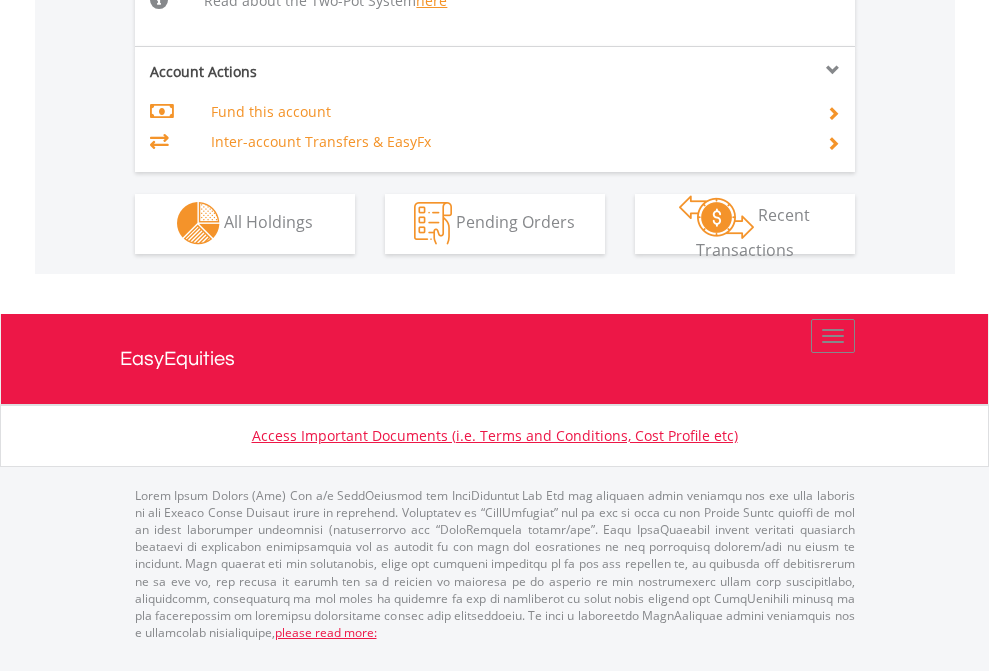 click on "Investment types" at bounding box center (706, -534) 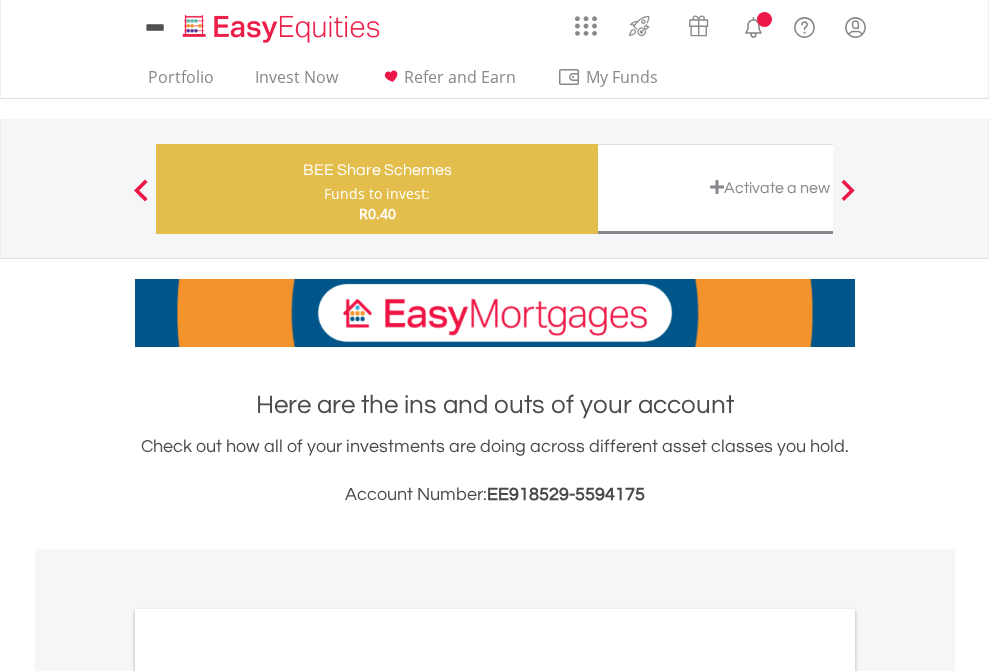 scroll, scrollTop: 0, scrollLeft: 0, axis: both 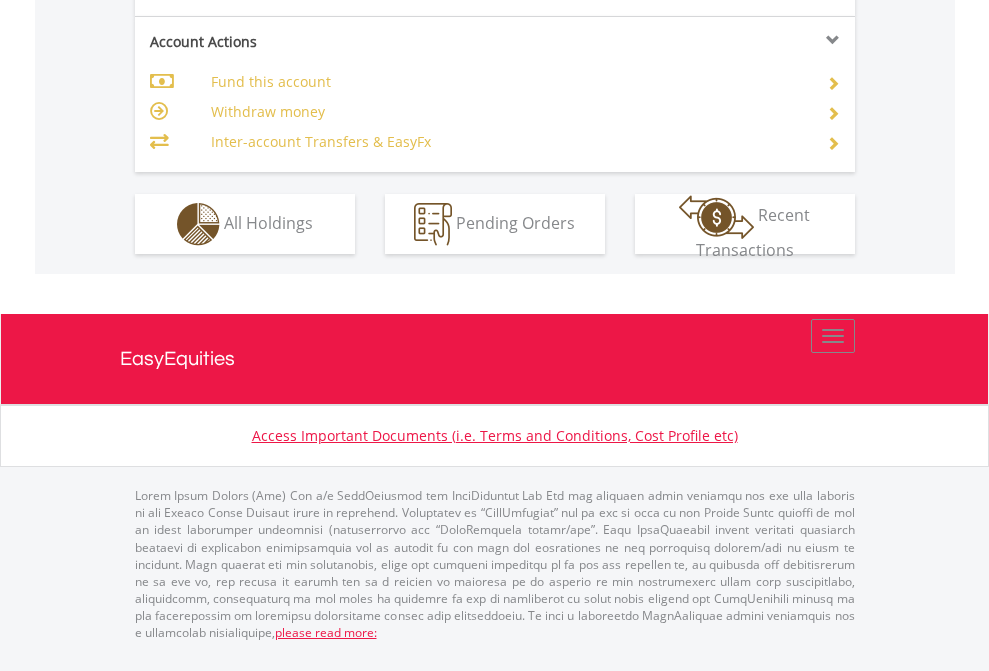 click on "Investment types" at bounding box center [706, -337] 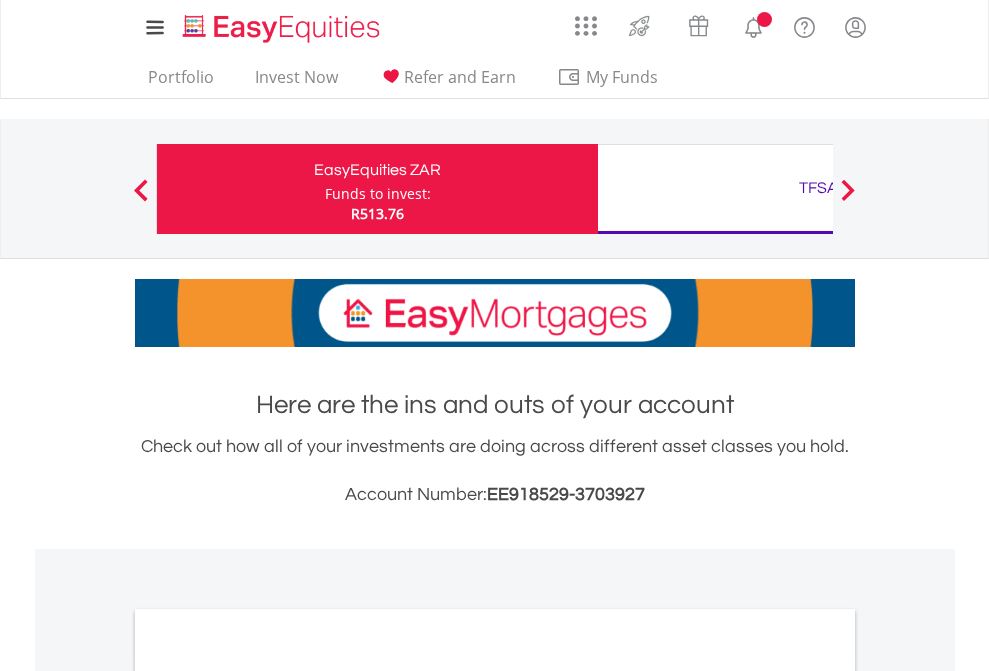 scroll, scrollTop: 0, scrollLeft: 0, axis: both 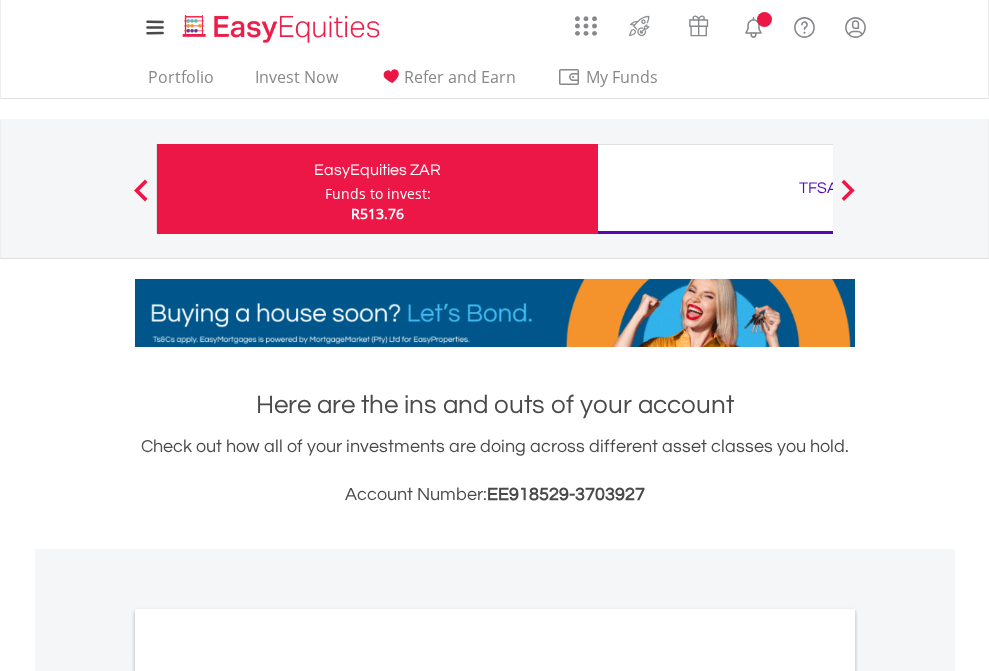click on "All Holdings" at bounding box center [268, 1096] 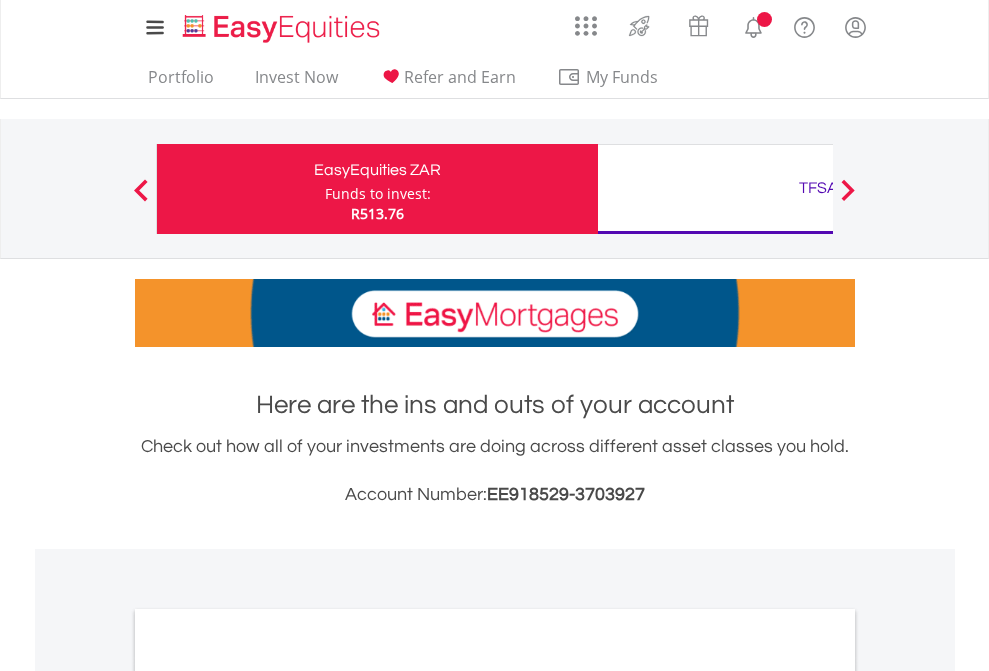 scroll, scrollTop: 1202, scrollLeft: 0, axis: vertical 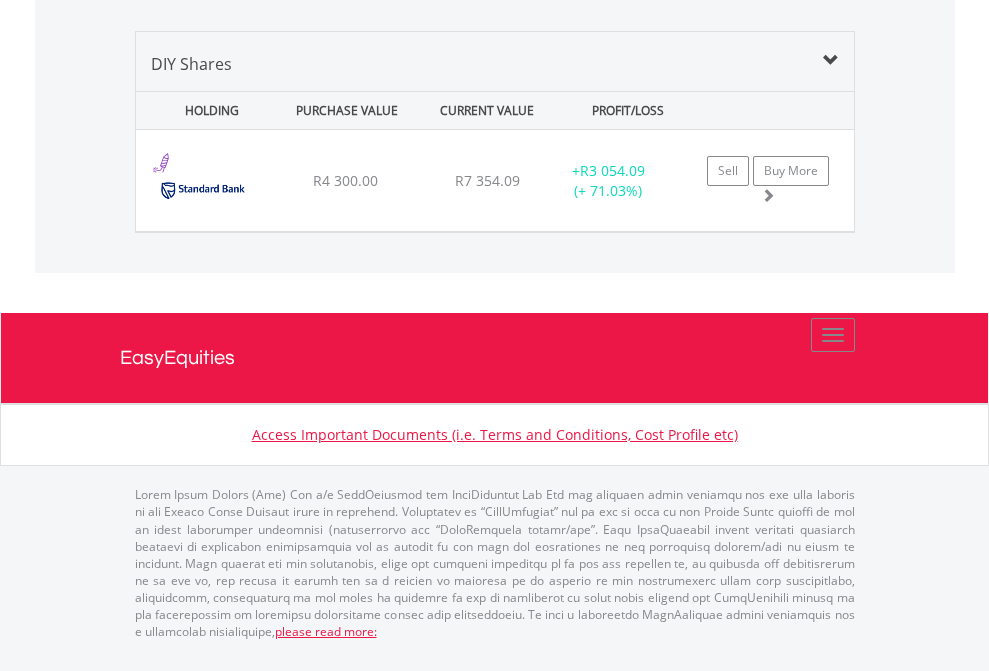 click on "TFSA" at bounding box center (818, -1419) 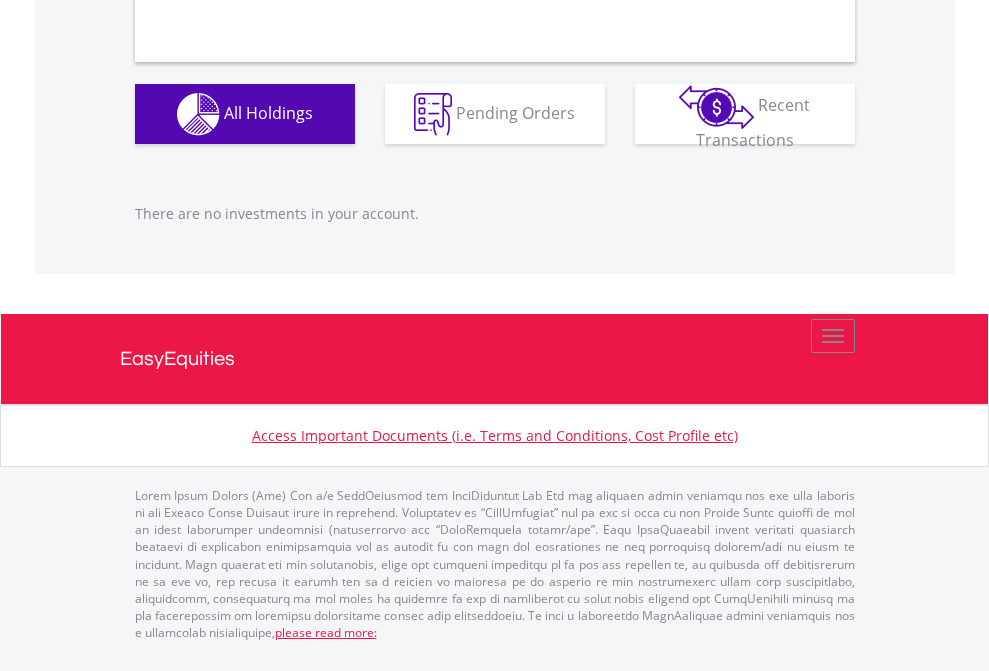 scroll, scrollTop: 1980, scrollLeft: 0, axis: vertical 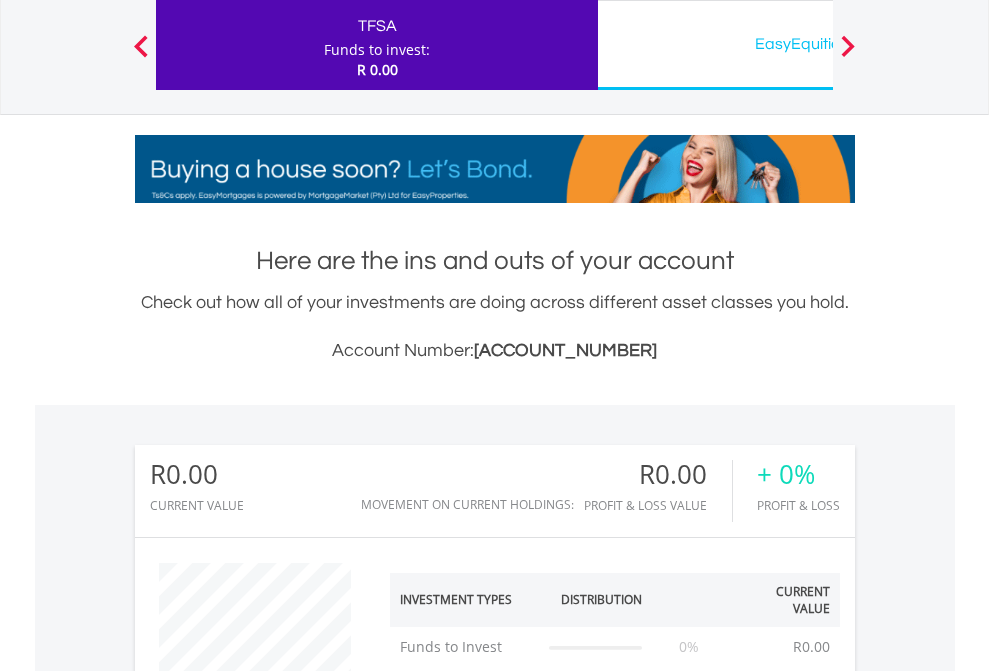 click on "EasyEquities USD" at bounding box center [818, 44] 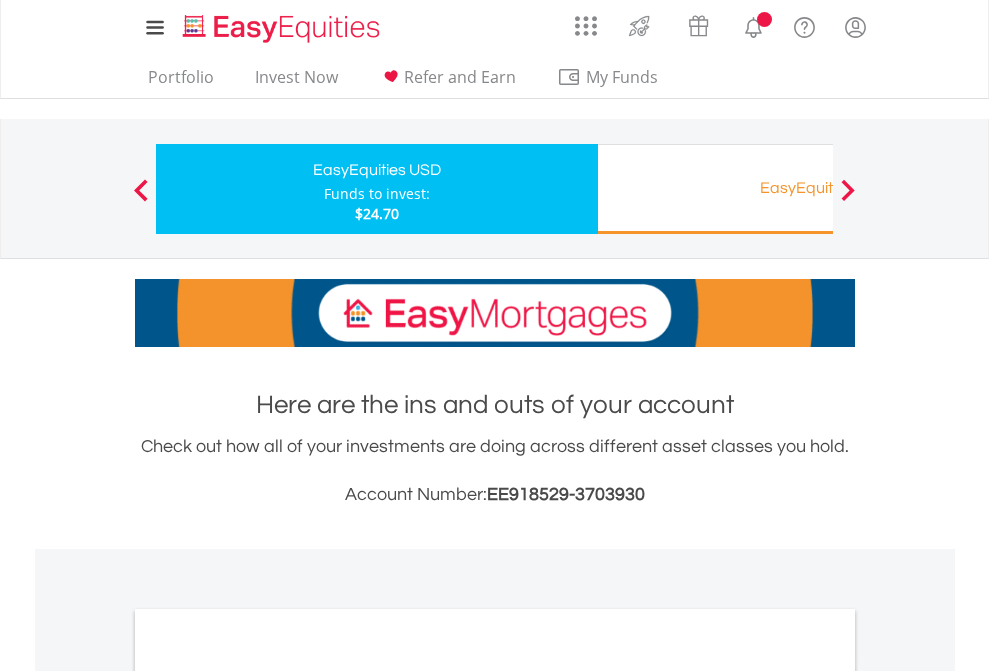 scroll, scrollTop: 0, scrollLeft: 0, axis: both 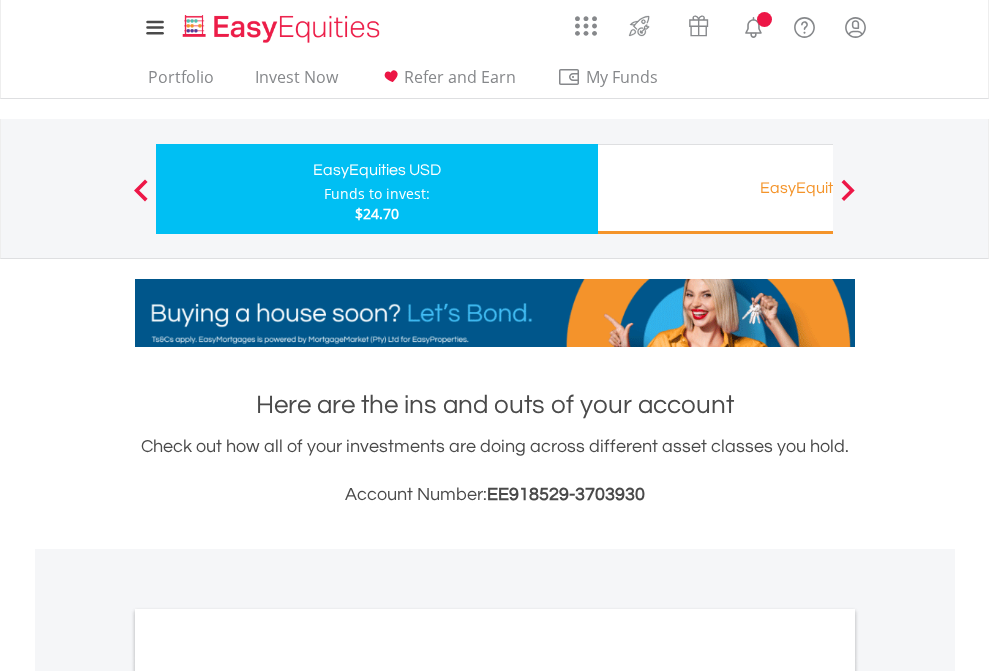 click on "All Holdings" at bounding box center (268, 1096) 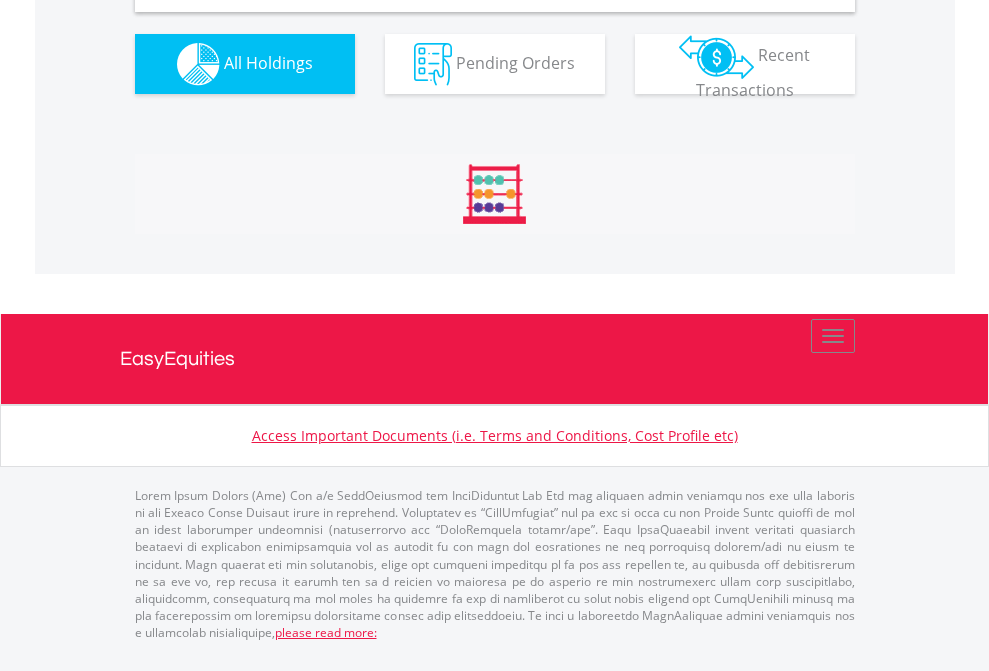 scroll, scrollTop: 1933, scrollLeft: 0, axis: vertical 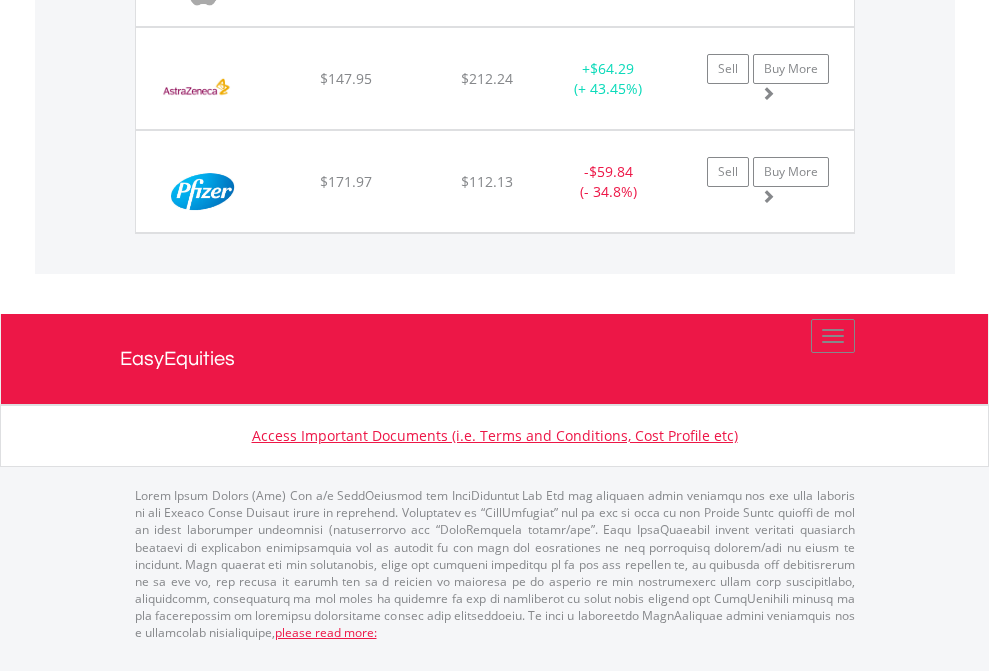 click on "EasyEquities RA" at bounding box center [818, -1174] 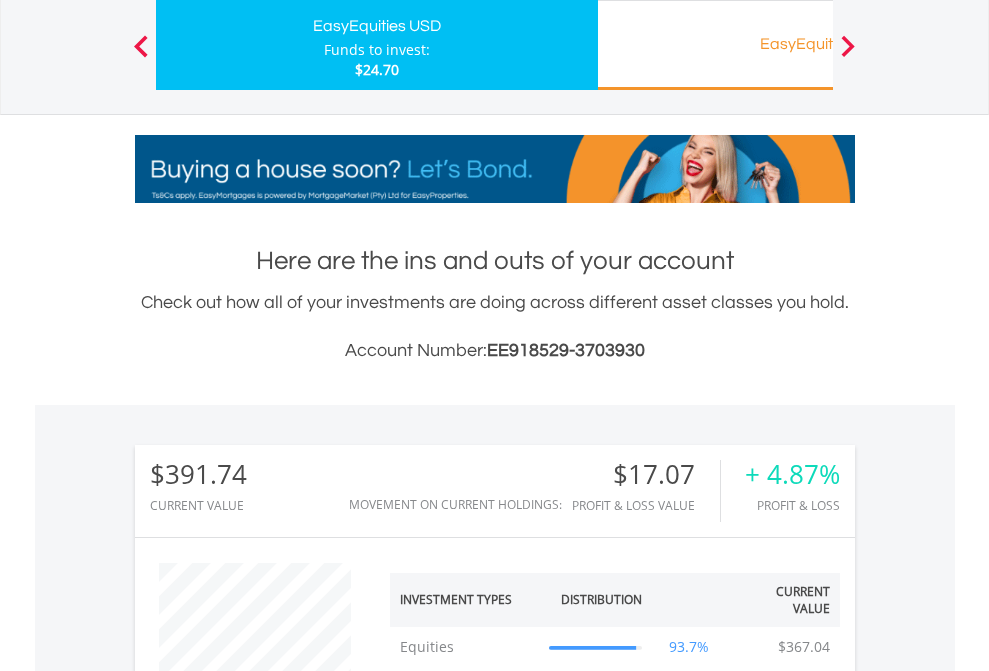 click on "All Holdings" at bounding box center [268, 1322] 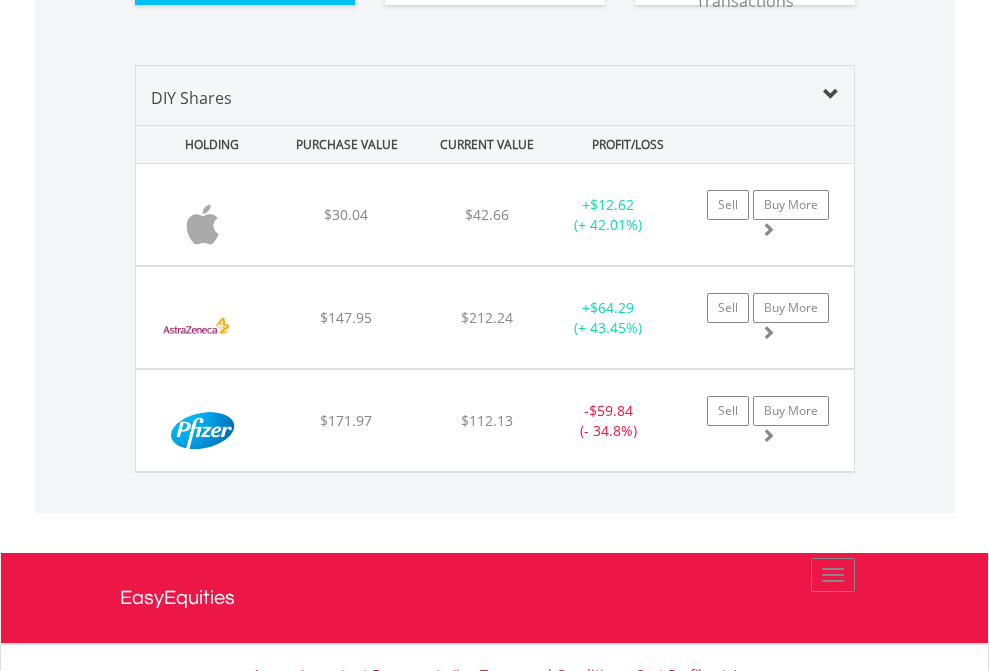 scroll, scrollTop: 999808, scrollLeft: 999687, axis: both 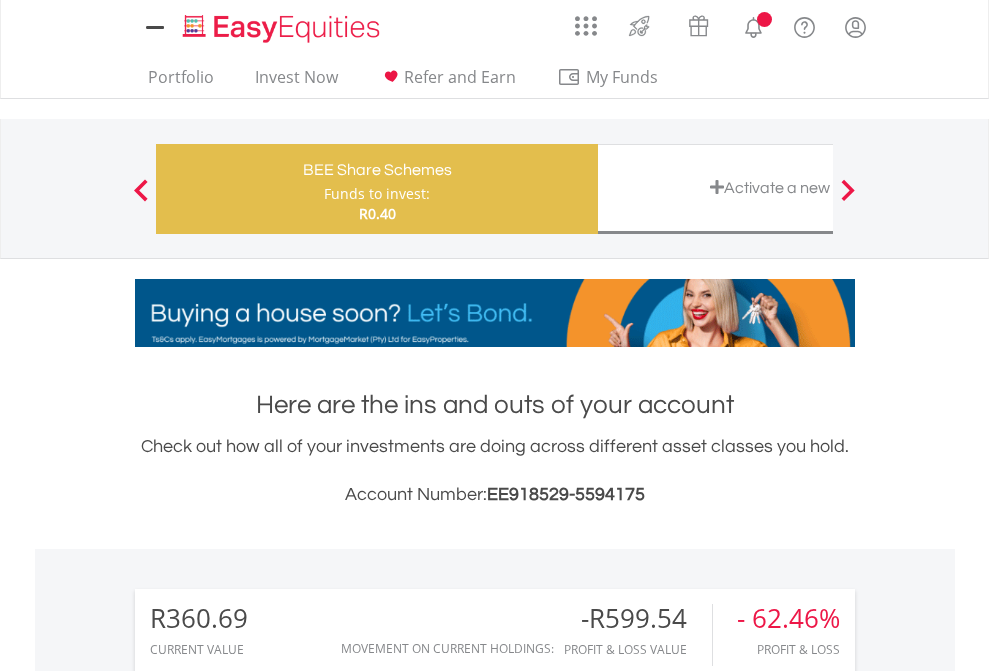 click on "All Holdings" at bounding box center (268, 1466) 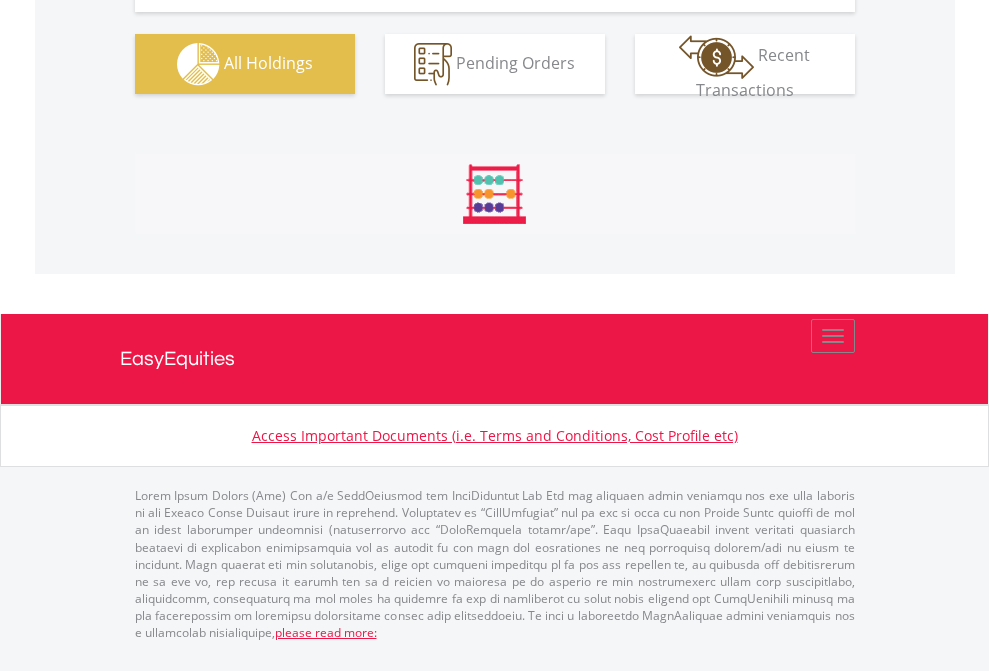 scroll, scrollTop: 2224, scrollLeft: 0, axis: vertical 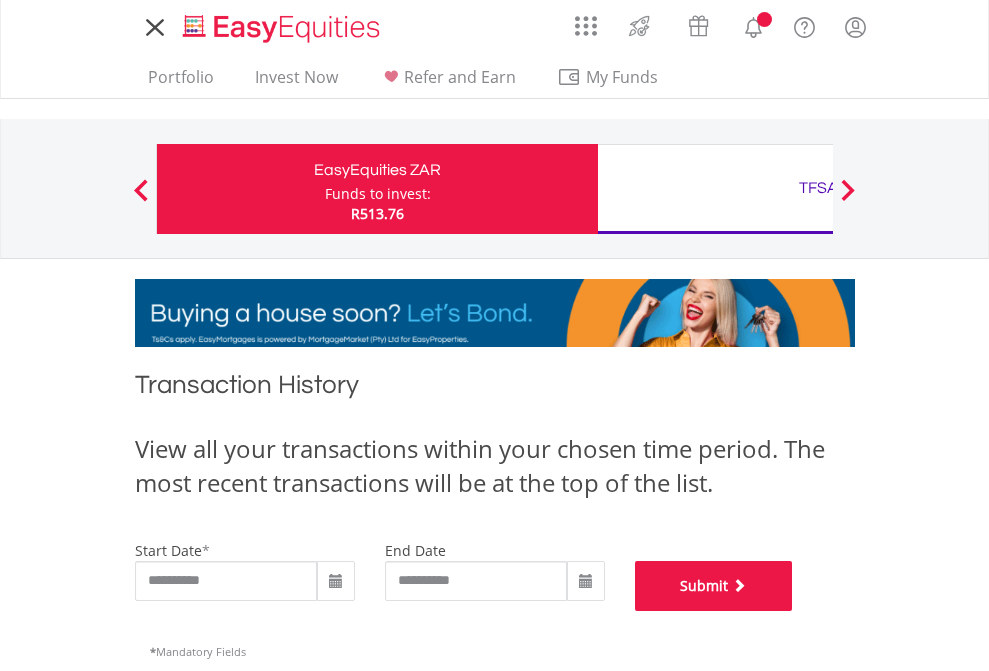 click on "Submit" at bounding box center [714, 586] 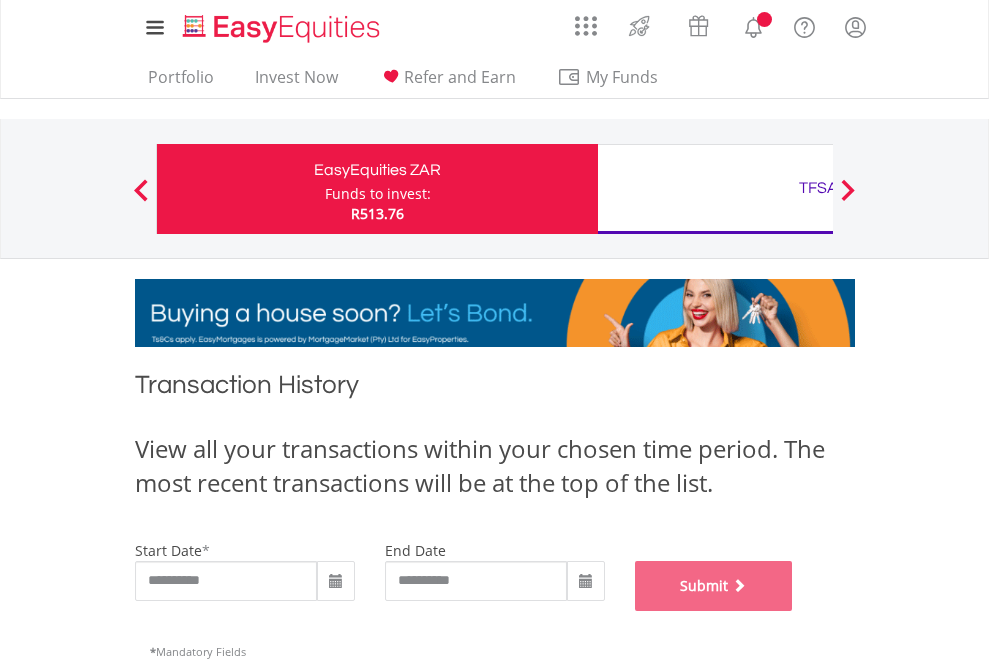 scroll, scrollTop: 811, scrollLeft: 0, axis: vertical 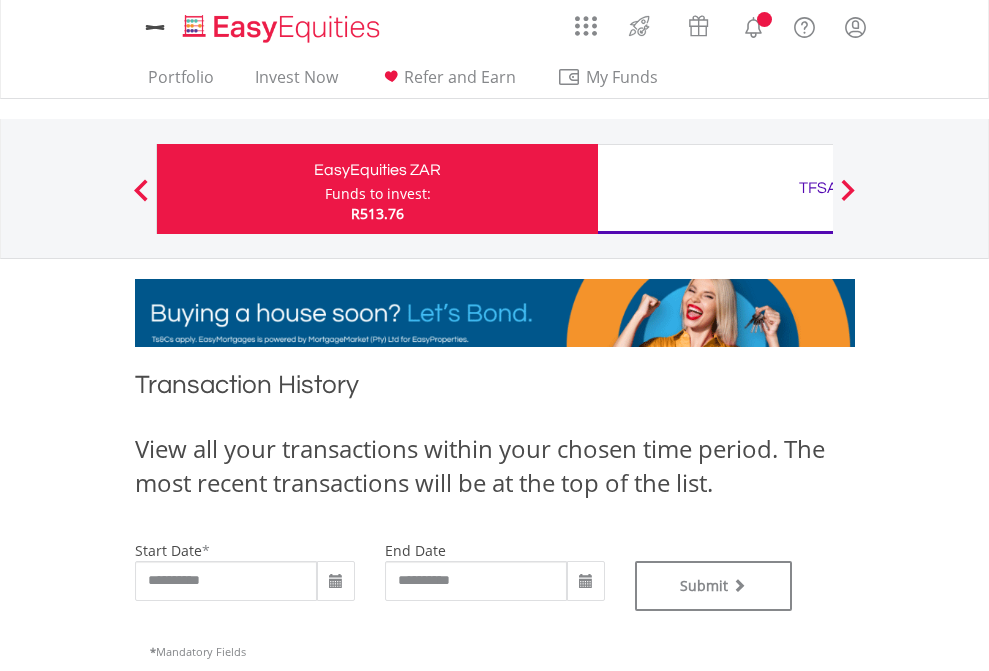 click on "TFSA" at bounding box center [818, 188] 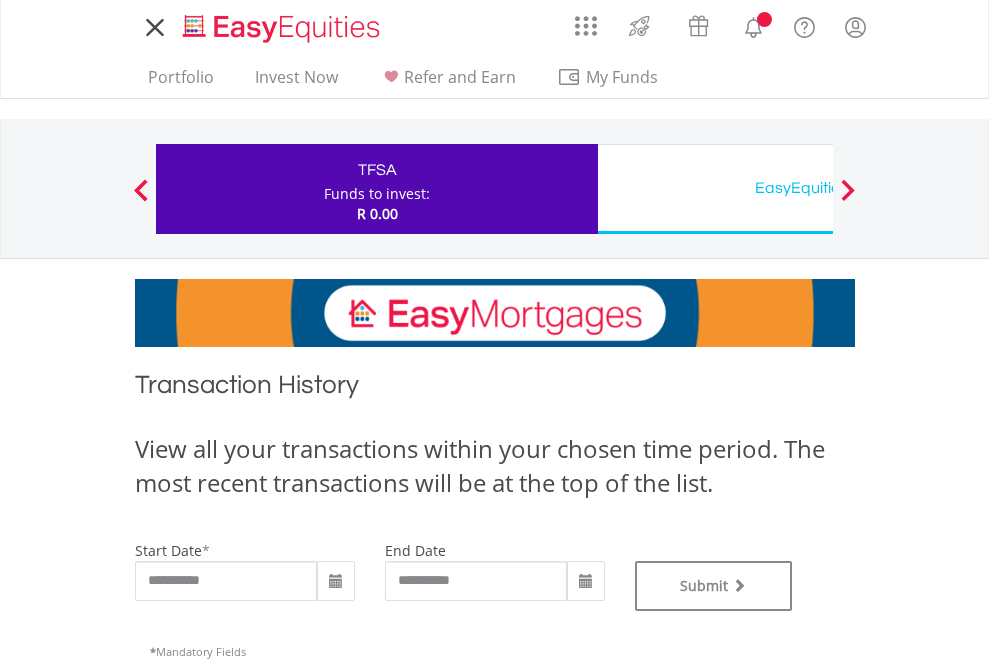 scroll, scrollTop: 0, scrollLeft: 0, axis: both 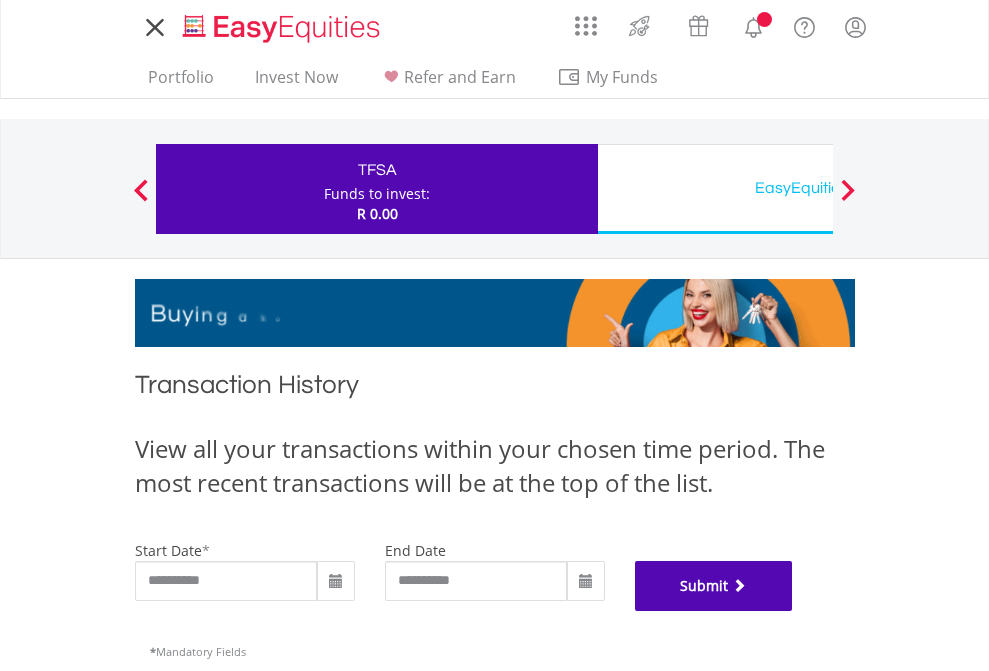click on "Submit" at bounding box center [714, 586] 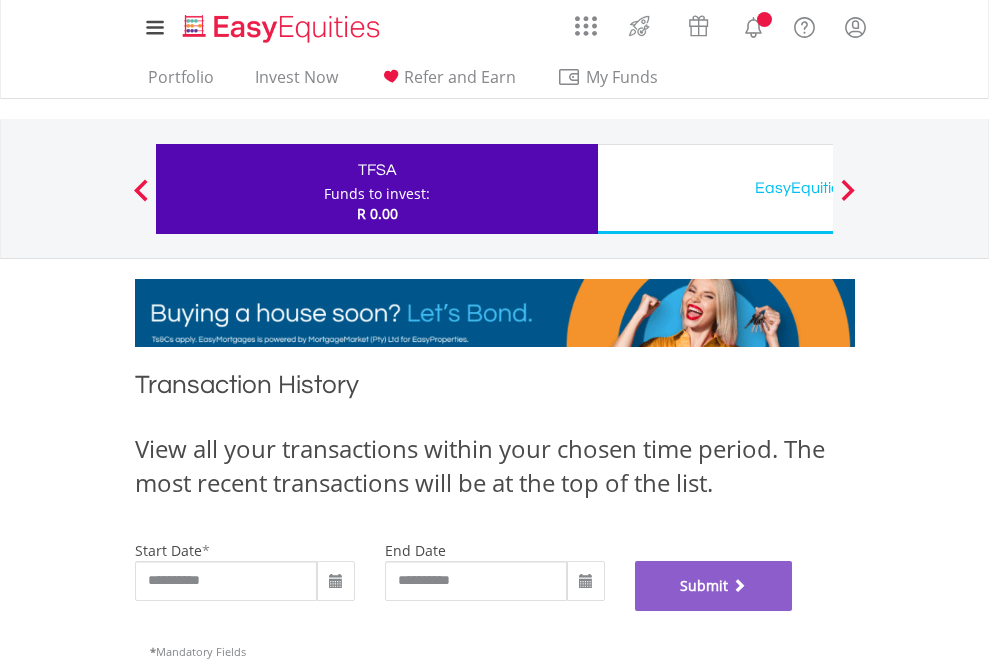 scroll, scrollTop: 811, scrollLeft: 0, axis: vertical 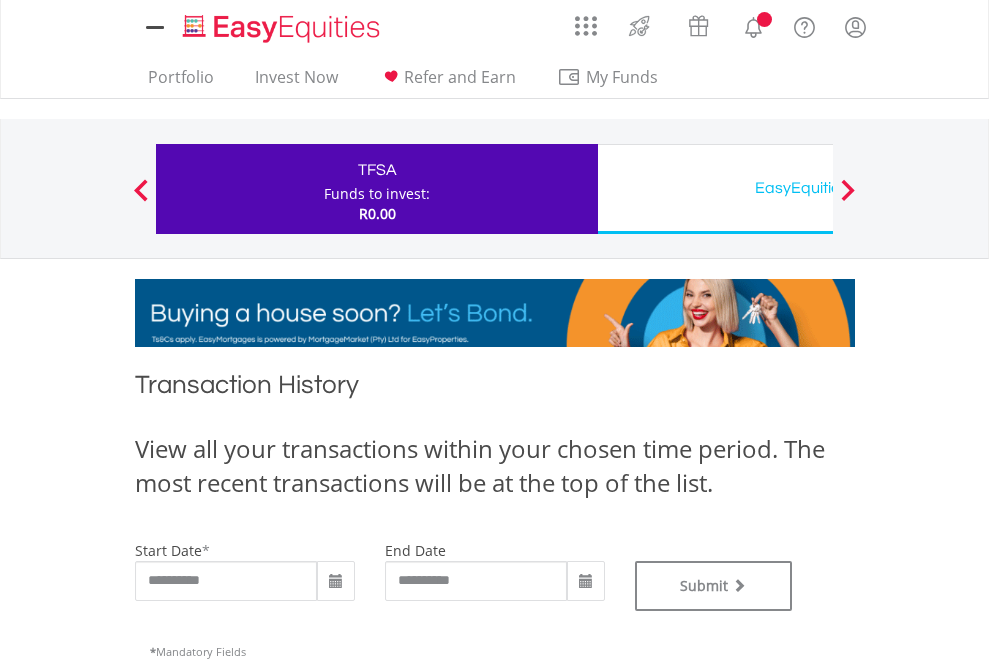 click on "EasyEquities USD" at bounding box center [818, 188] 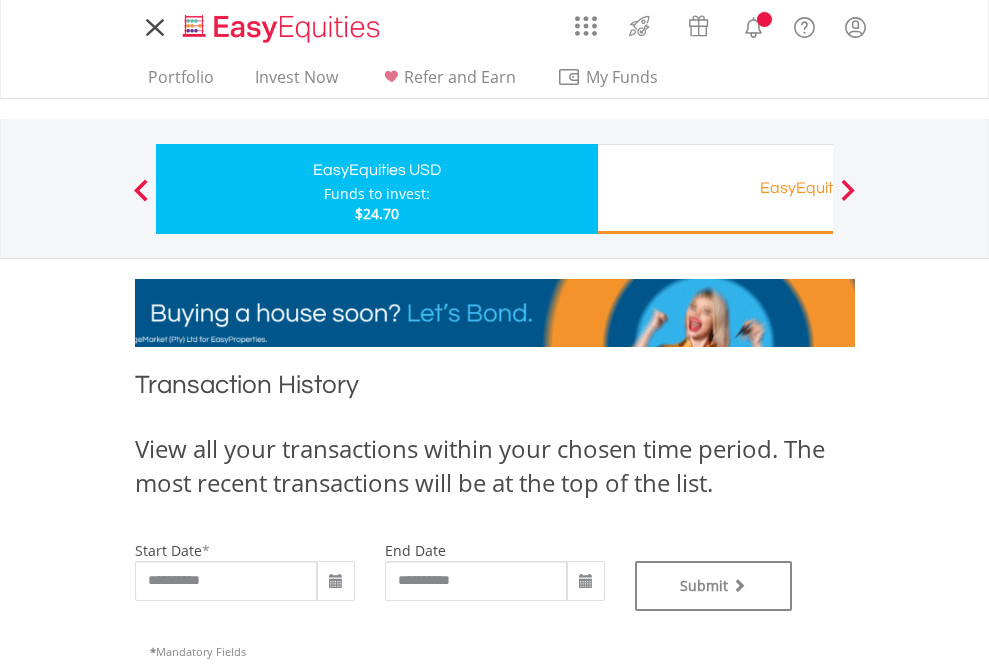 scroll, scrollTop: 0, scrollLeft: 0, axis: both 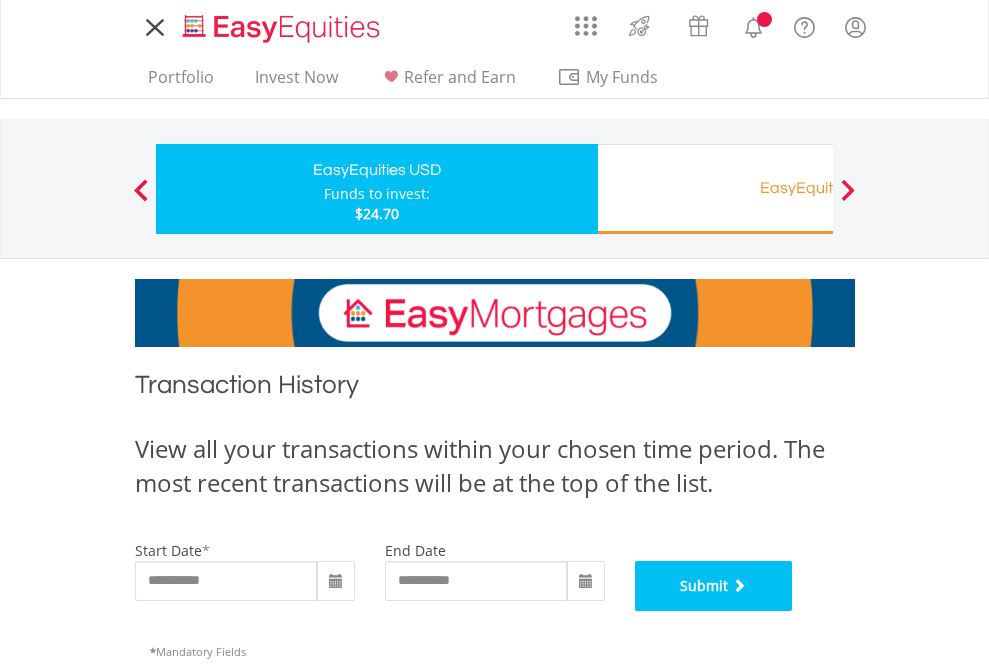 click on "Submit" at bounding box center [714, 586] 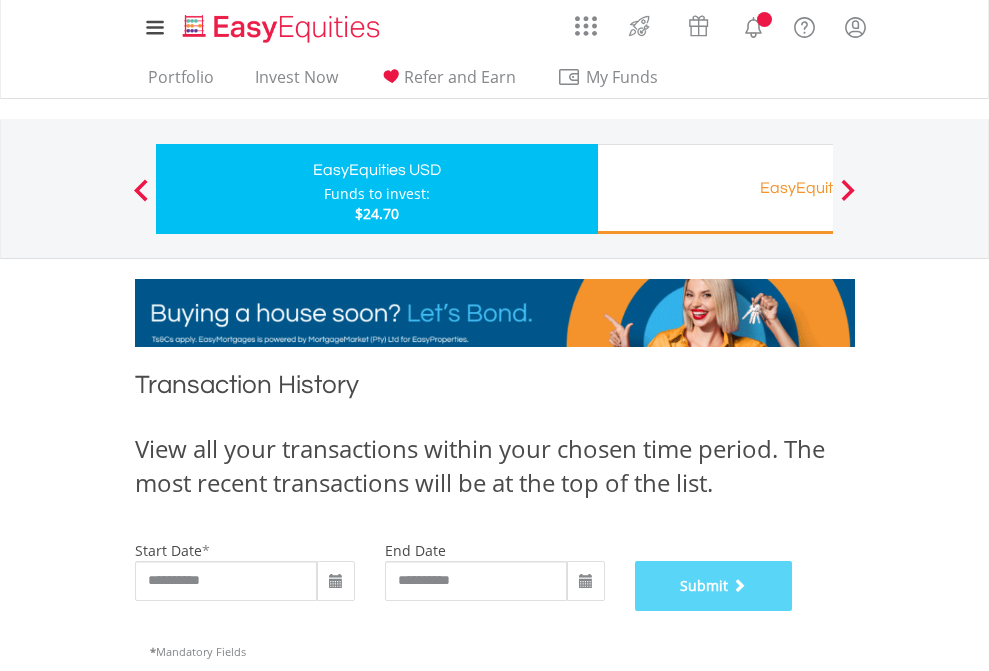 scroll, scrollTop: 811, scrollLeft: 0, axis: vertical 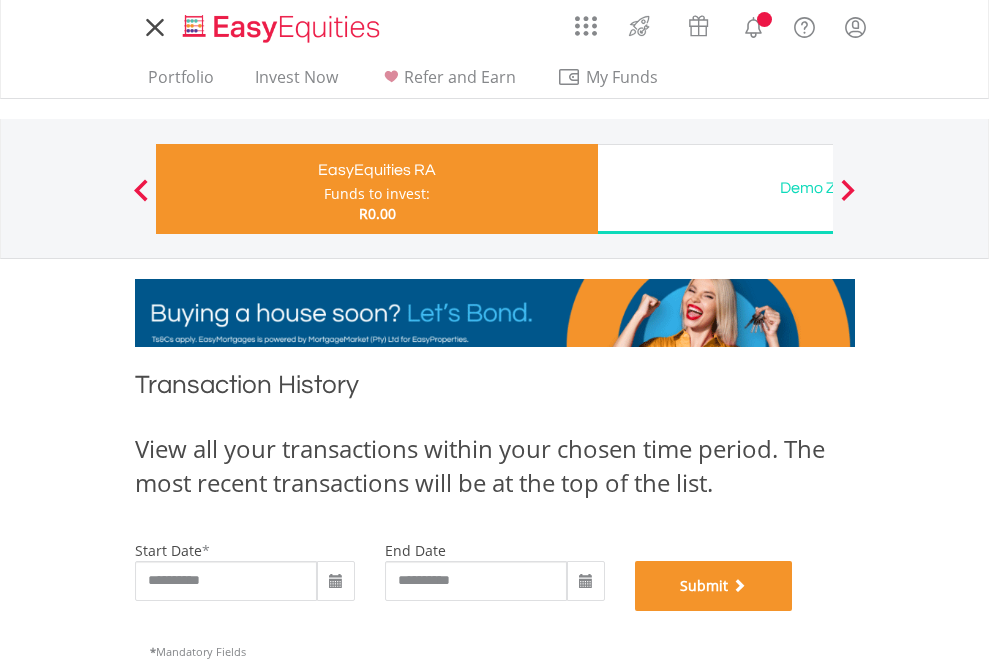 click on "Submit" at bounding box center (714, 586) 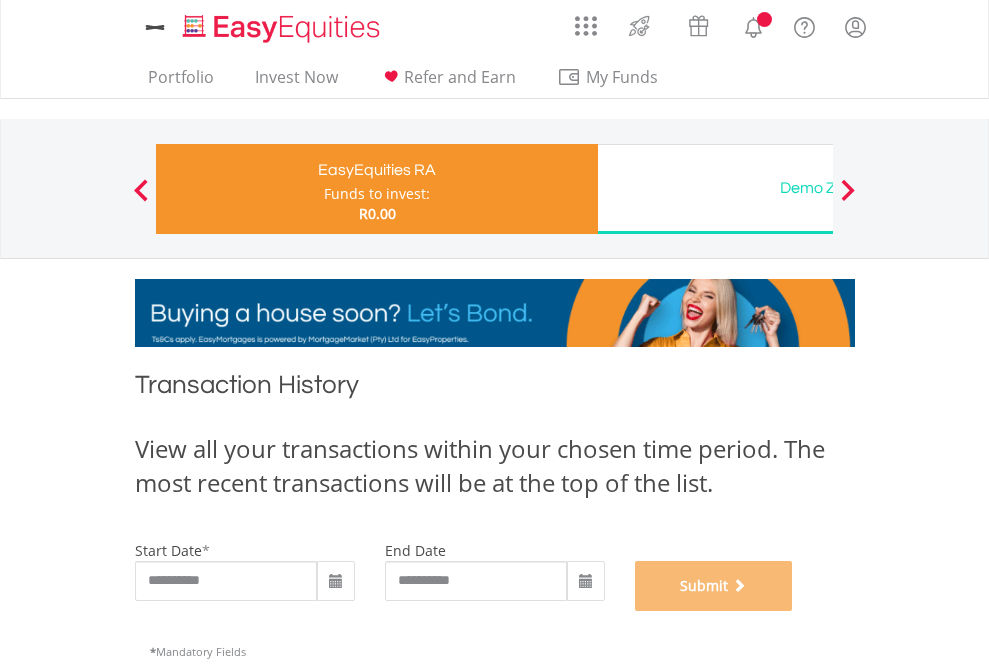 scroll, scrollTop: 811, scrollLeft: 0, axis: vertical 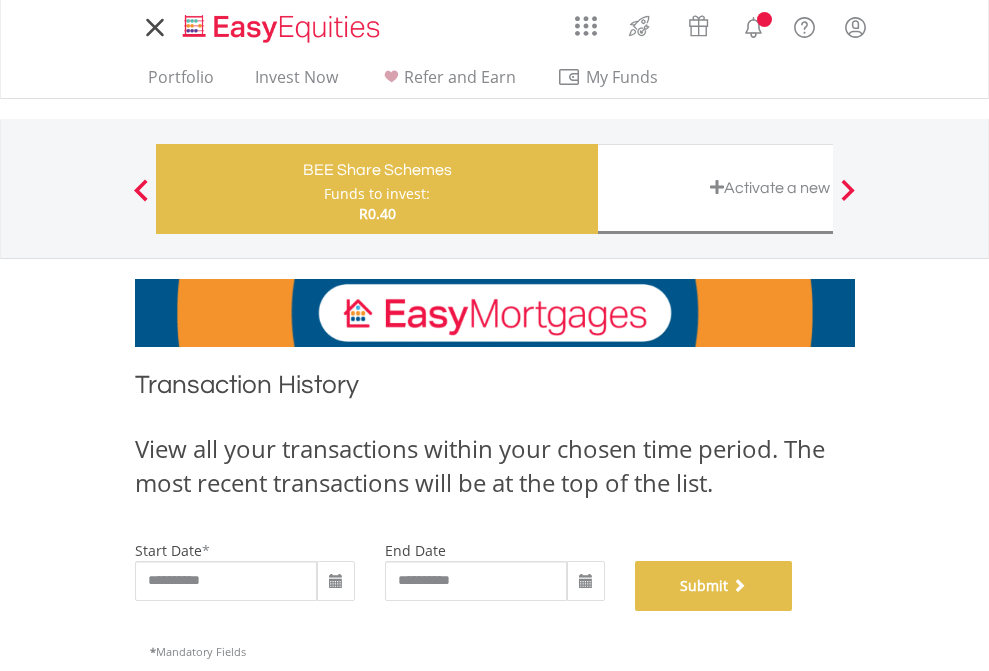 click on "Submit" at bounding box center [714, 586] 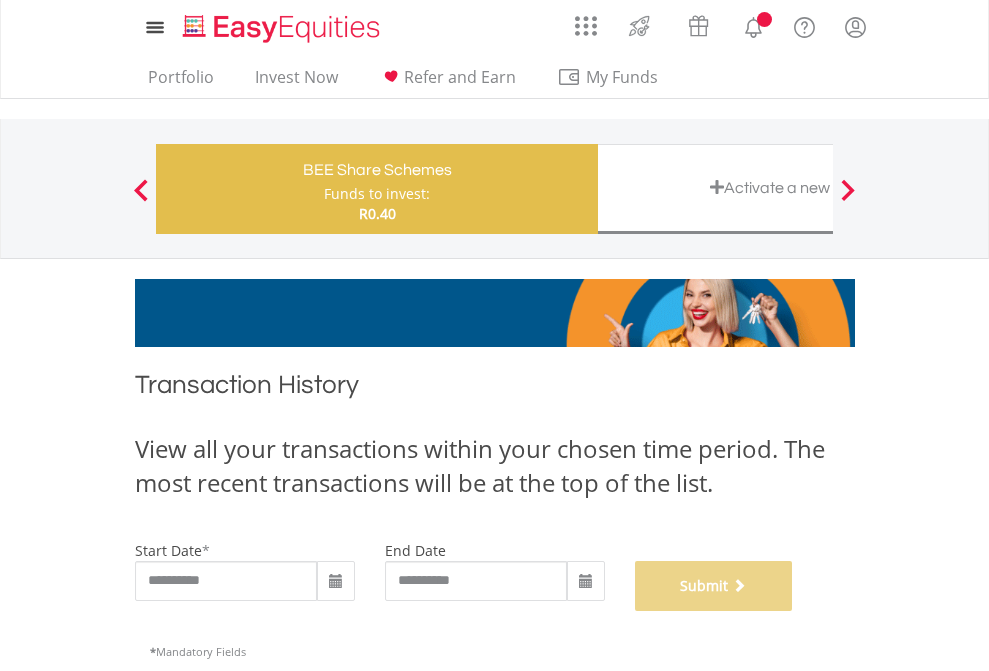 scroll, scrollTop: 811, scrollLeft: 0, axis: vertical 